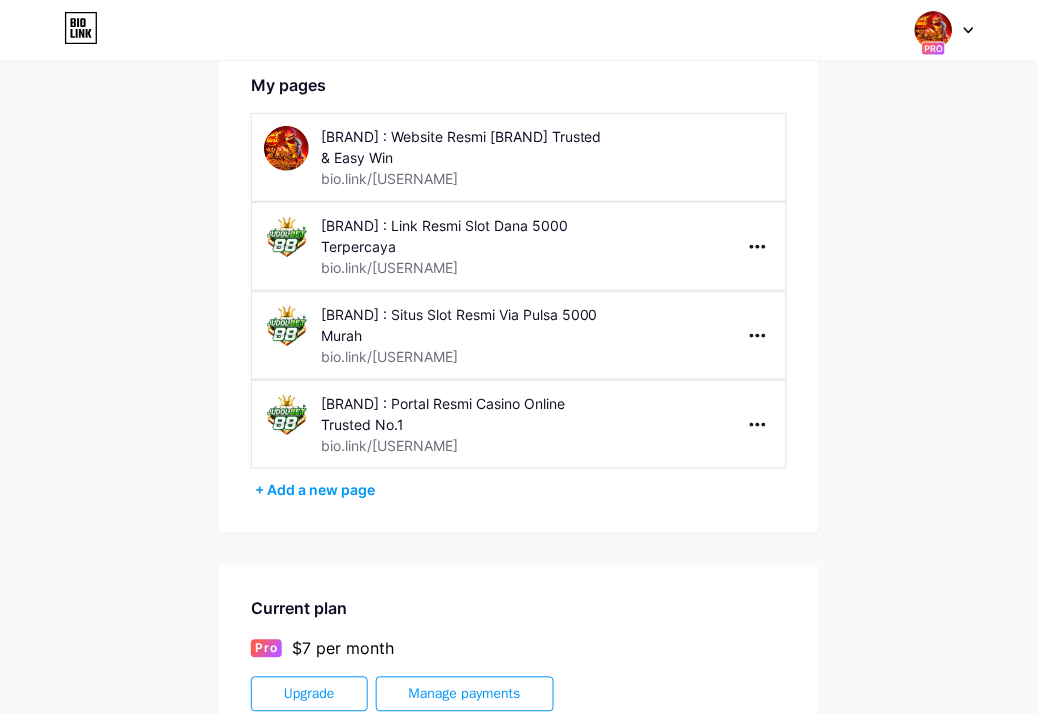 scroll, scrollTop: 0, scrollLeft: 0, axis: both 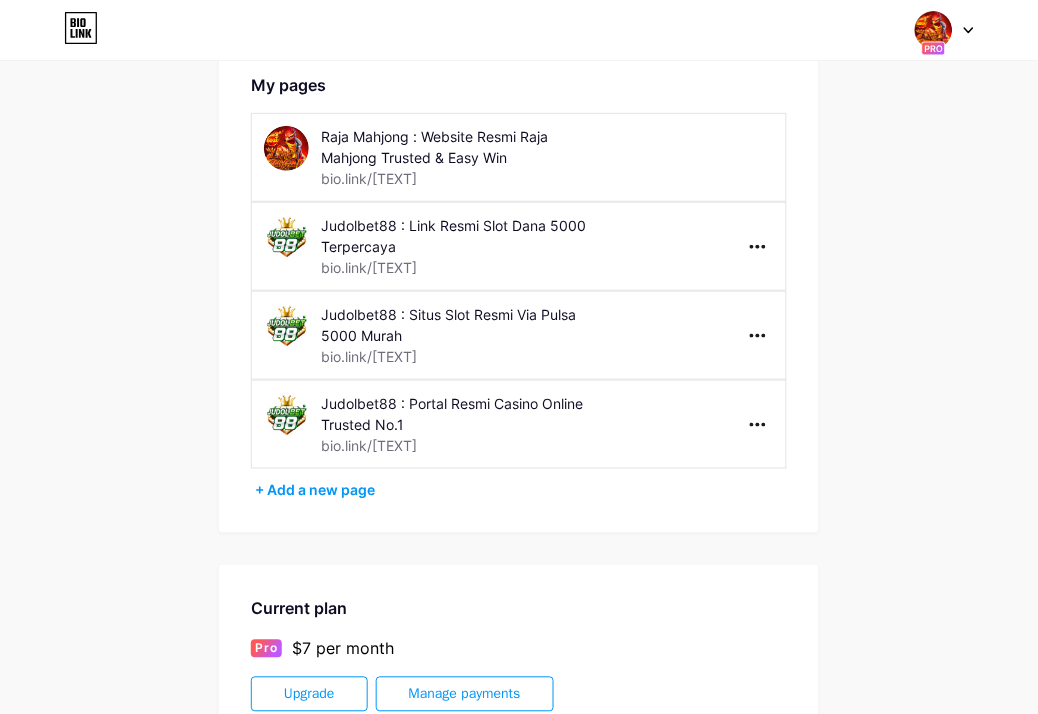 drag, startPoint x: 477, startPoint y: 180, endPoint x: 321, endPoint y: 180, distance: 156 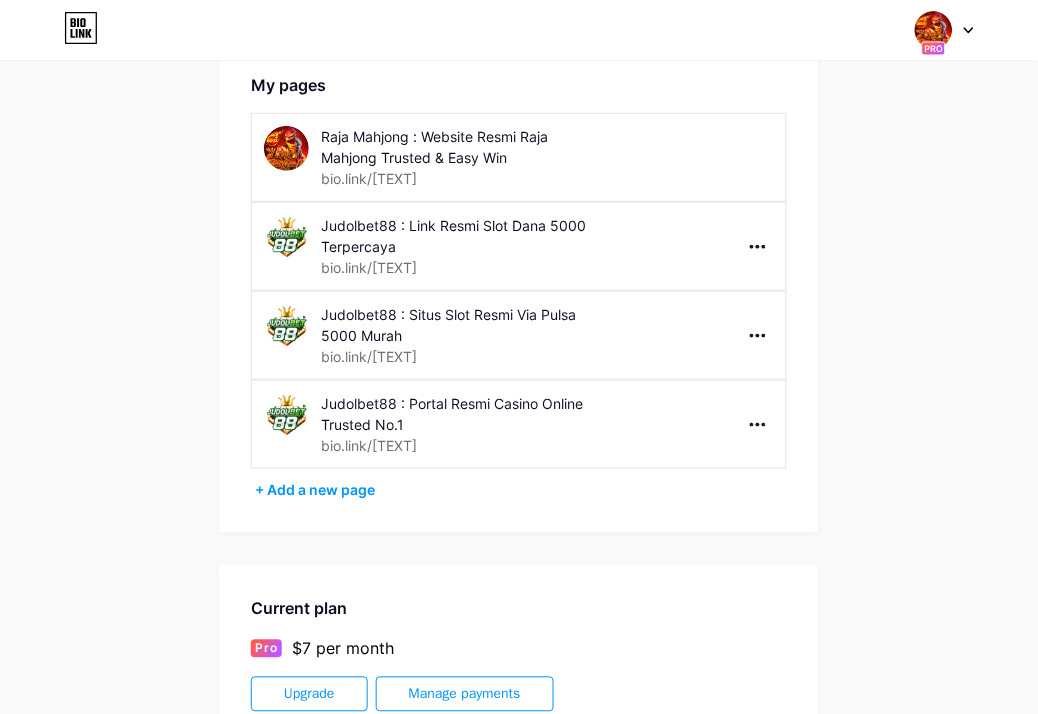 copy on "bio.link/rajamahjong01" 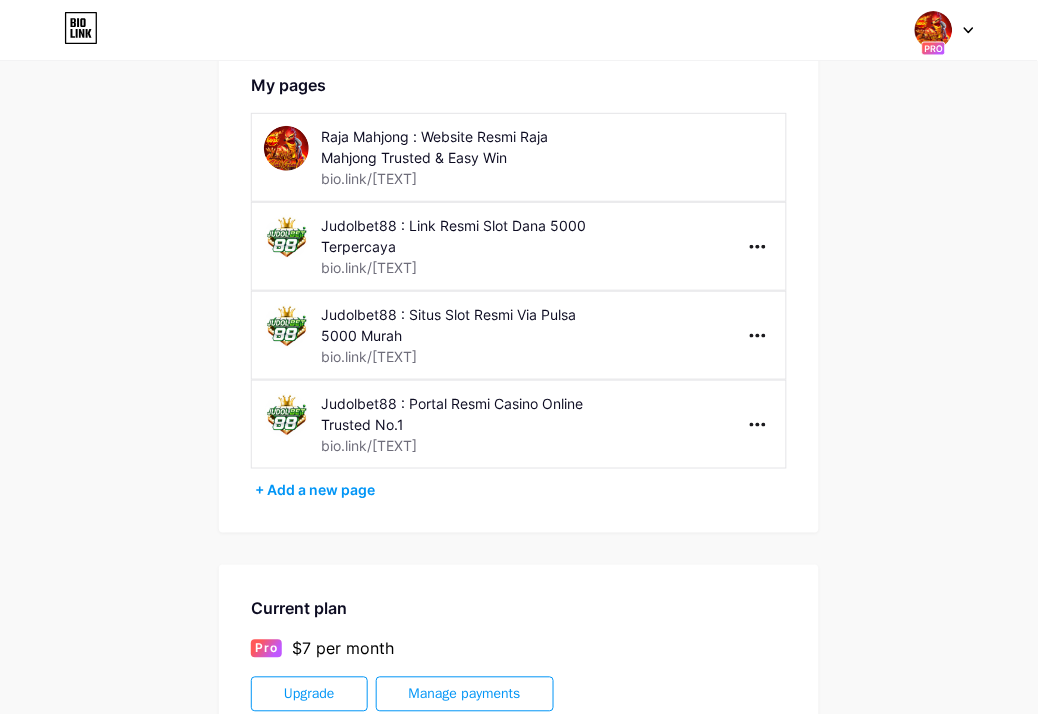 click on "Judolbet88 : Link Resmi Slot Dana 5000 Terpercaya" at bounding box center [462, 236] 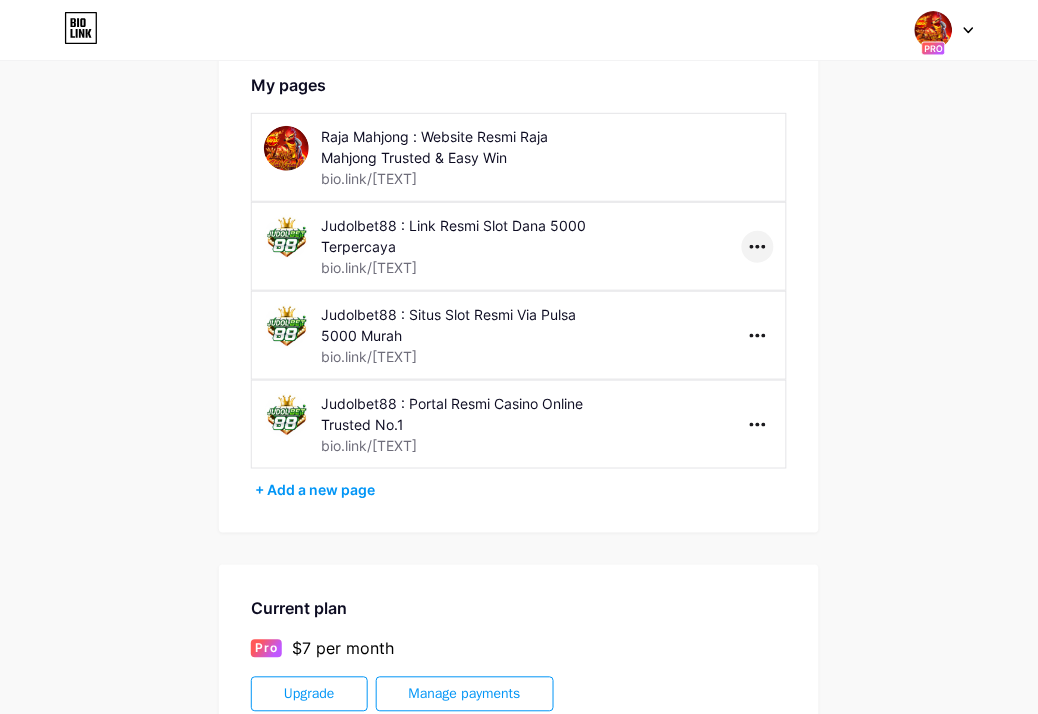 click 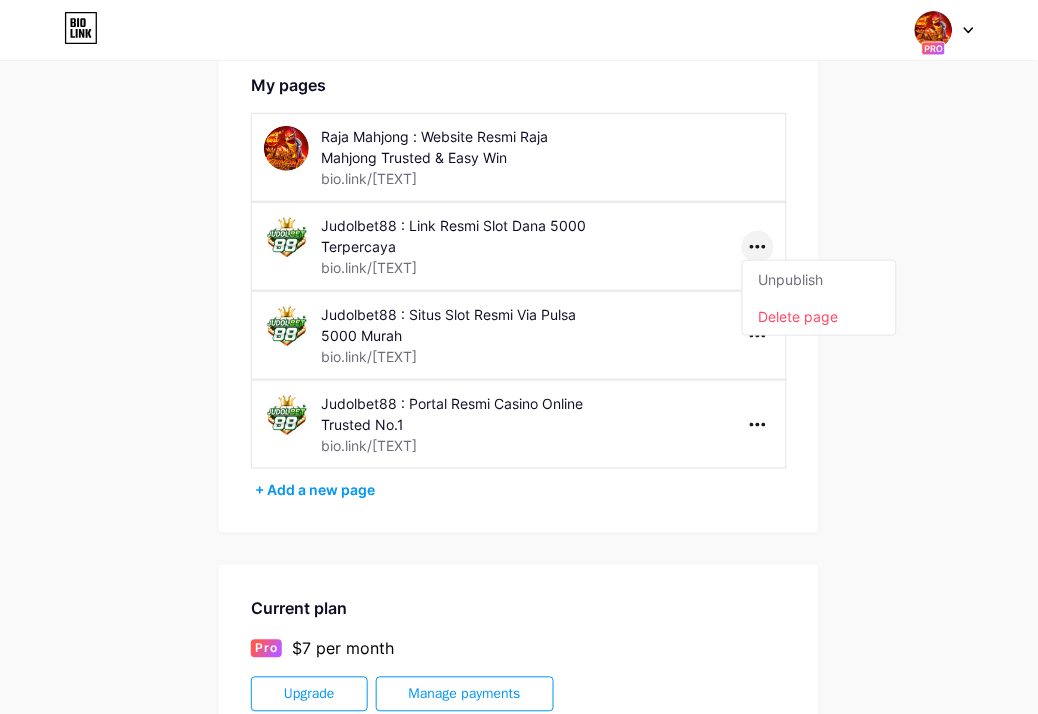 click on "Judolbet88 : Link Resmi Slot Dana 5000 Terpercaya" at bounding box center (462, 236) 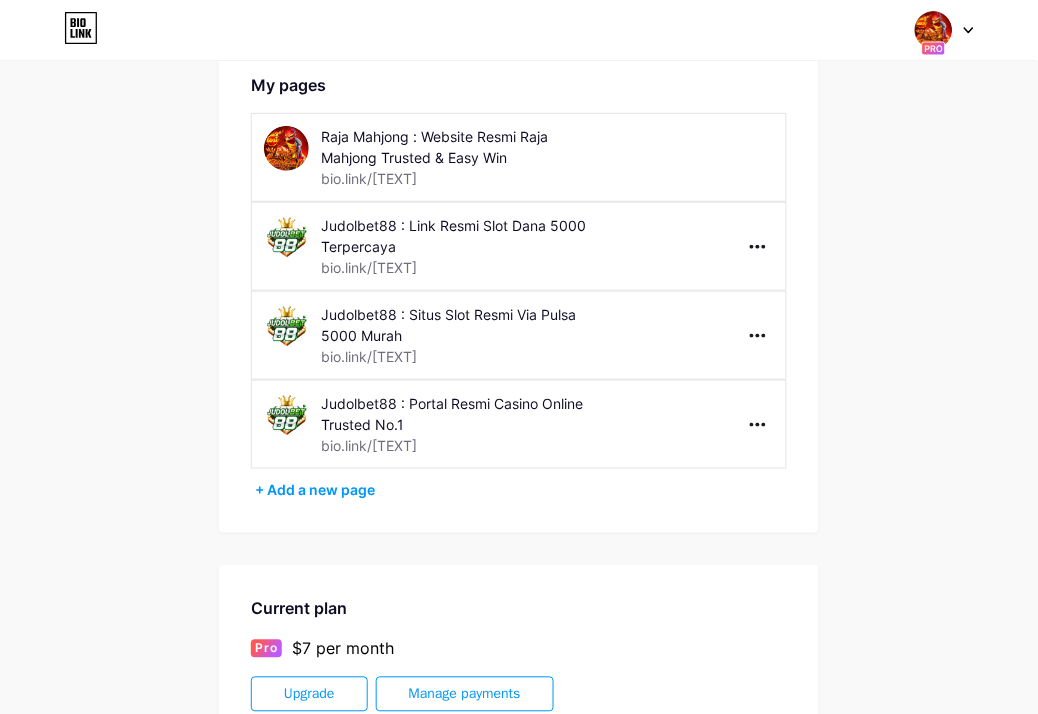 click on "Judolbet88 : Link Resmi Slot Dana 5000 Terpercaya" at bounding box center [462, 236] 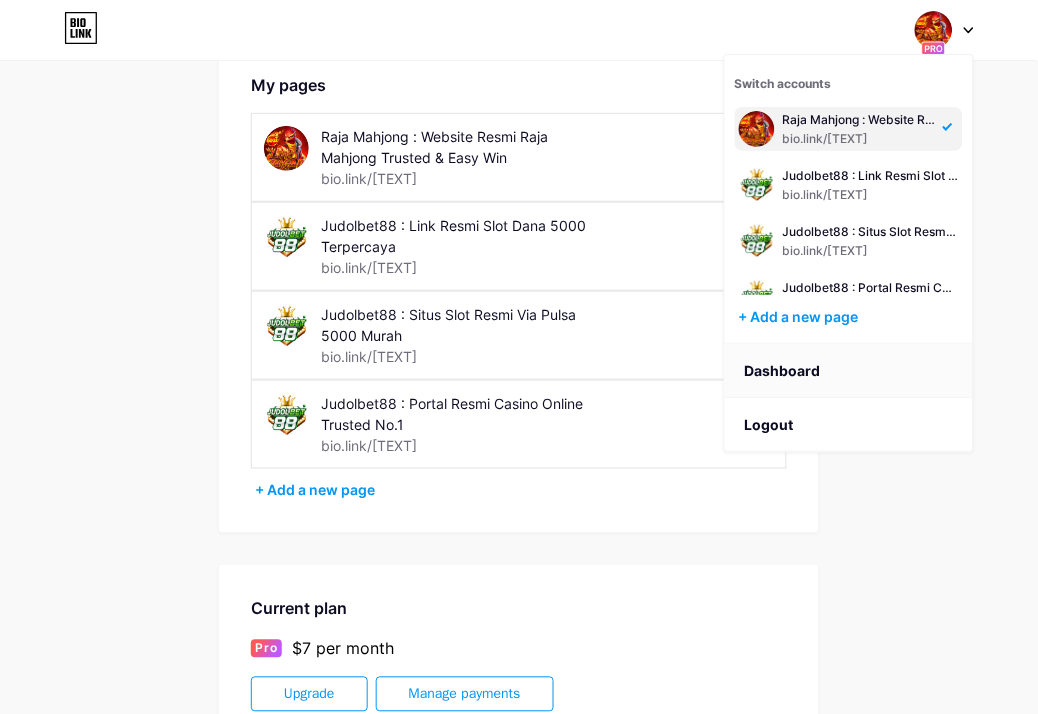 click on "Dashboard" at bounding box center [849, 371] 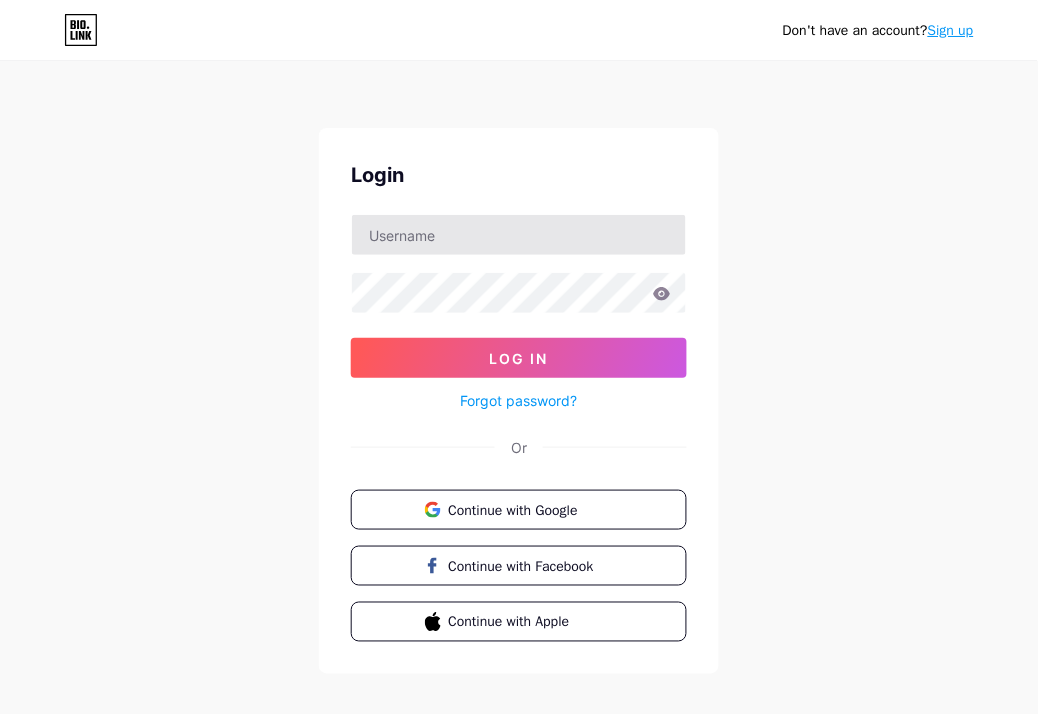 scroll, scrollTop: 22, scrollLeft: 0, axis: vertical 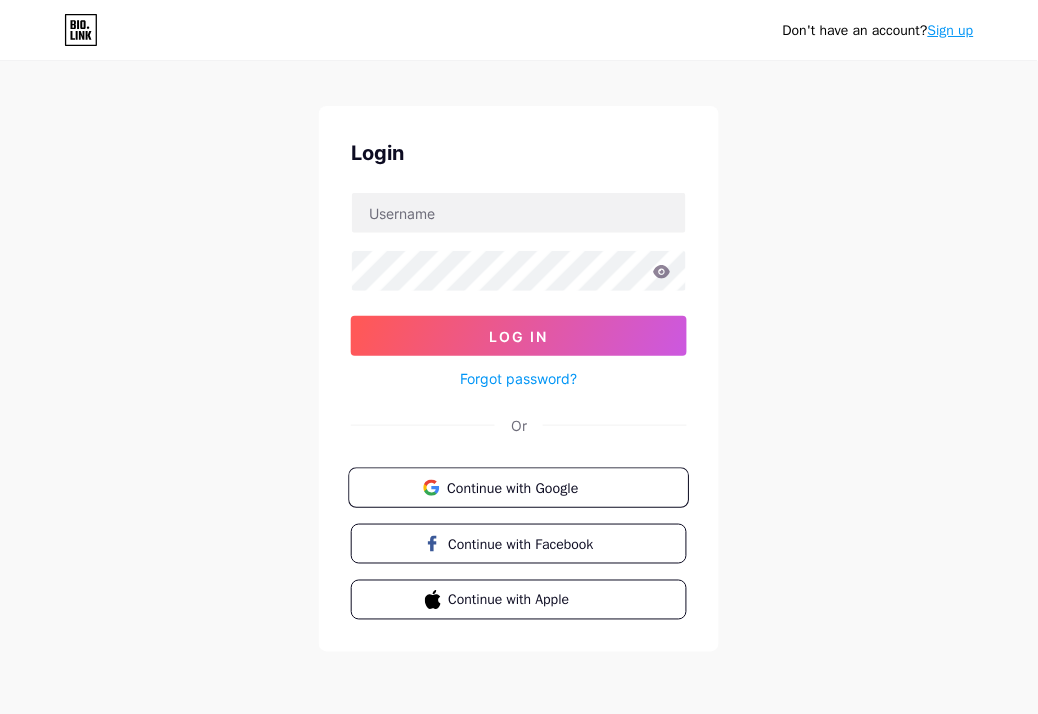 click on "Continue with Google" at bounding box center (530, 487) 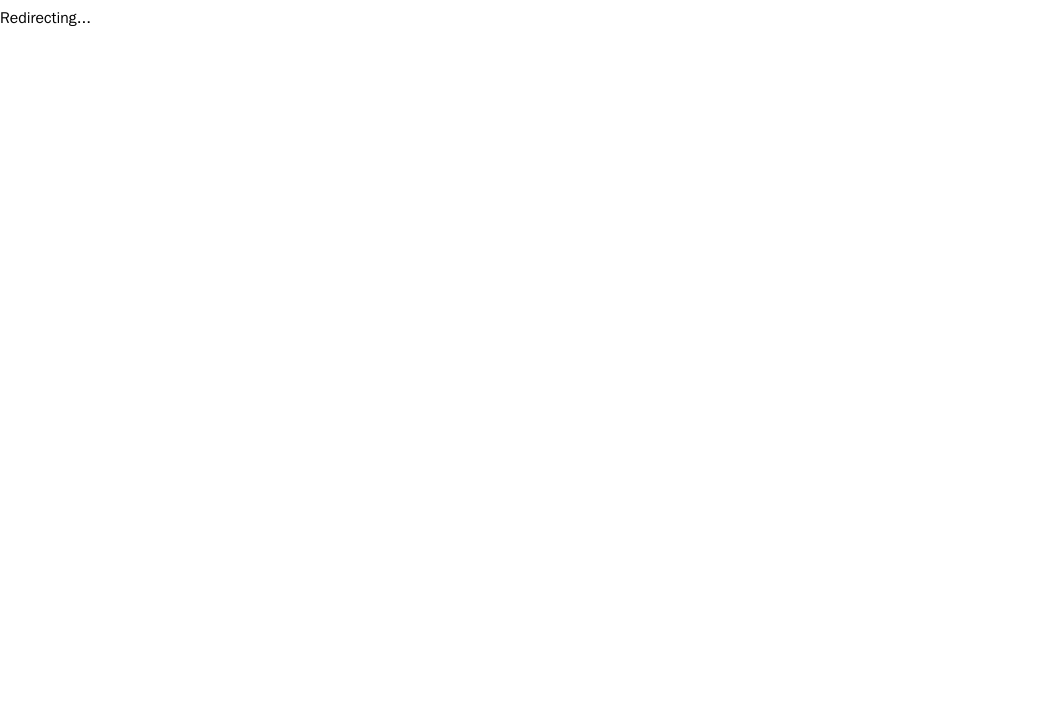 scroll, scrollTop: 0, scrollLeft: 0, axis: both 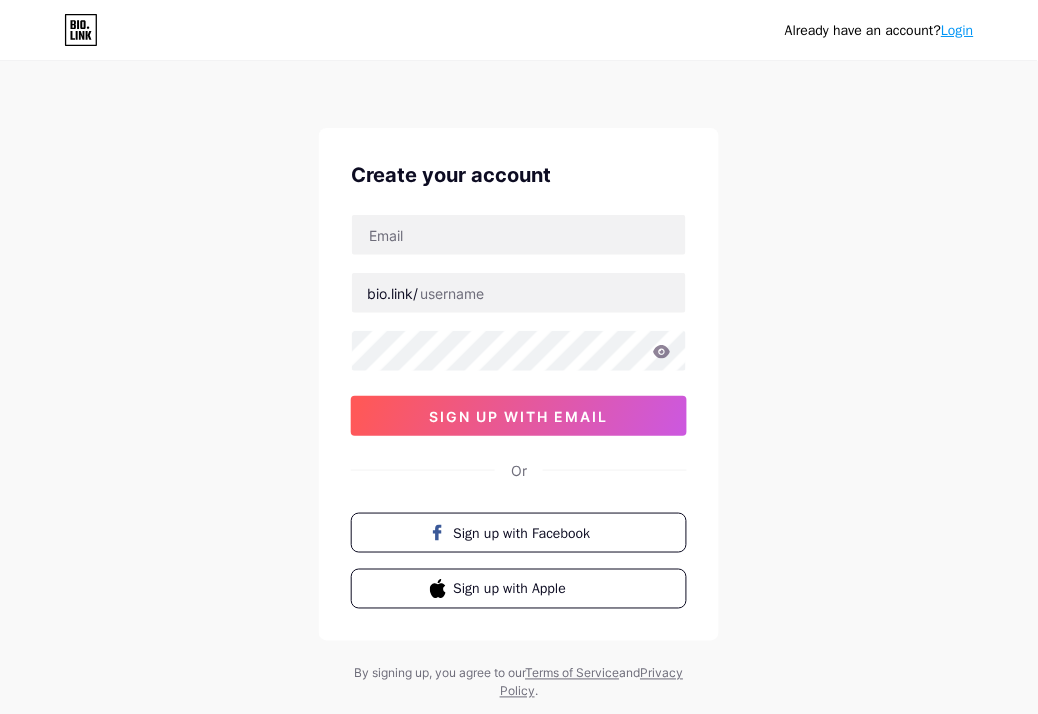 click on "Already have an account?  Login" at bounding box center [879, 30] 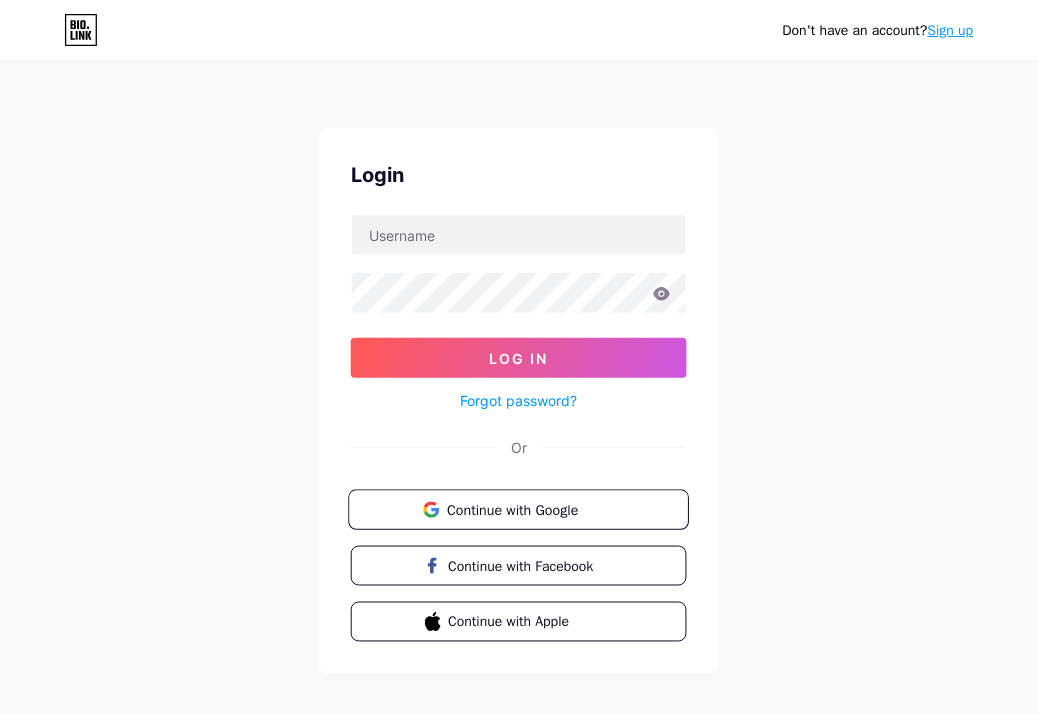 click on "Continue with Google" at bounding box center (530, 509) 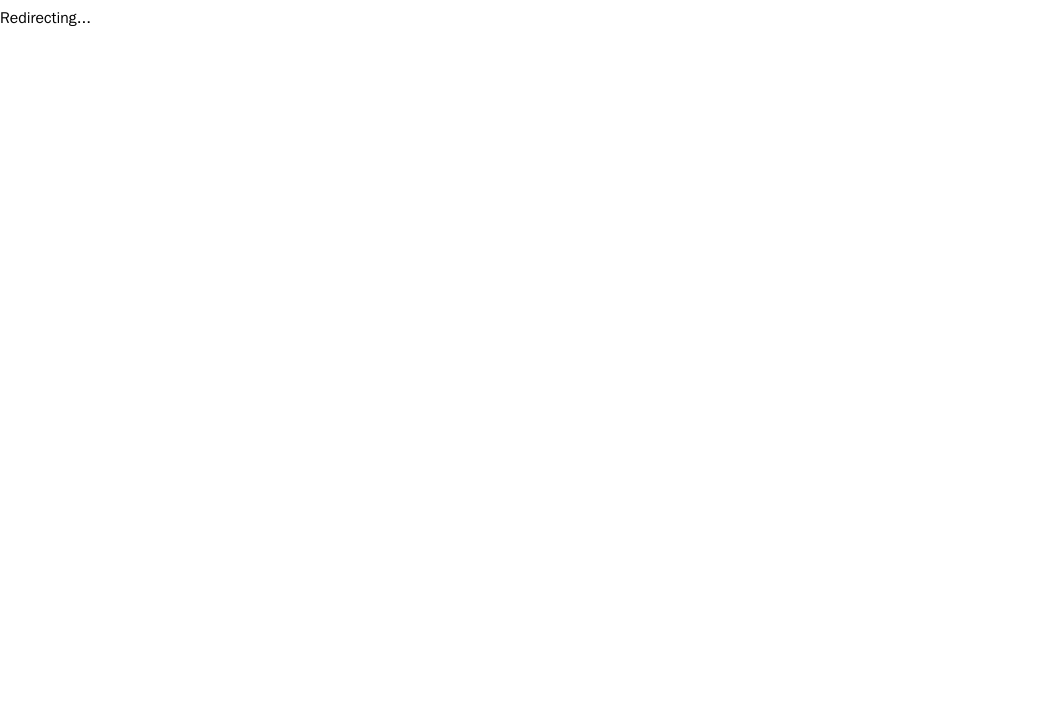 scroll, scrollTop: 0, scrollLeft: 0, axis: both 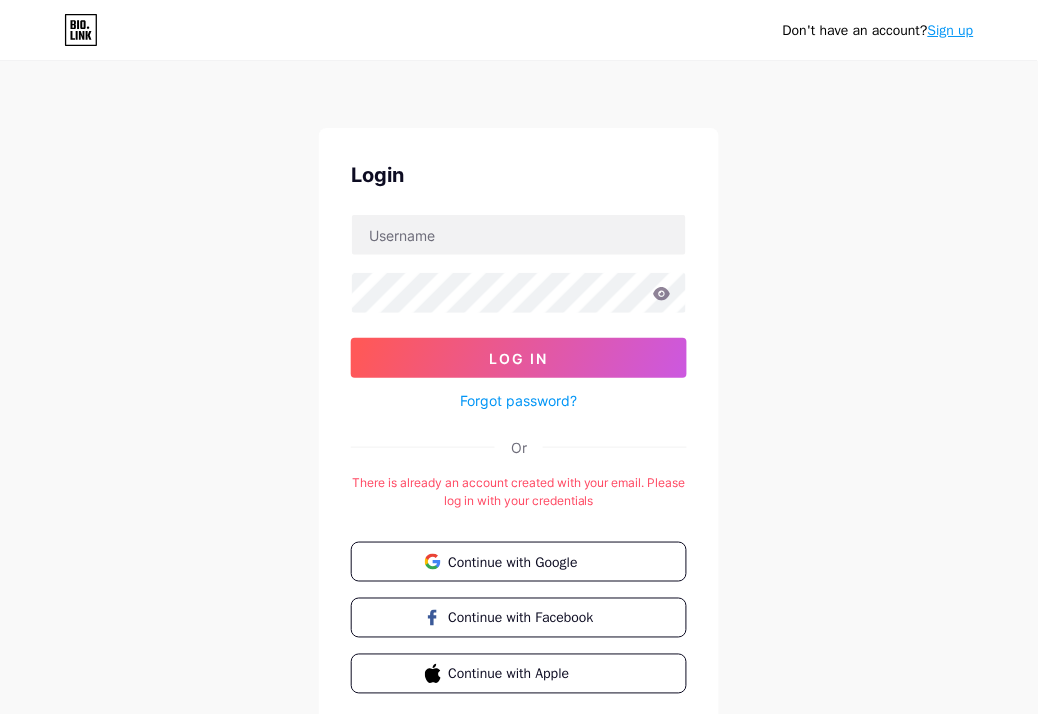 click on "Log In
Forgot password?" at bounding box center (519, 313) 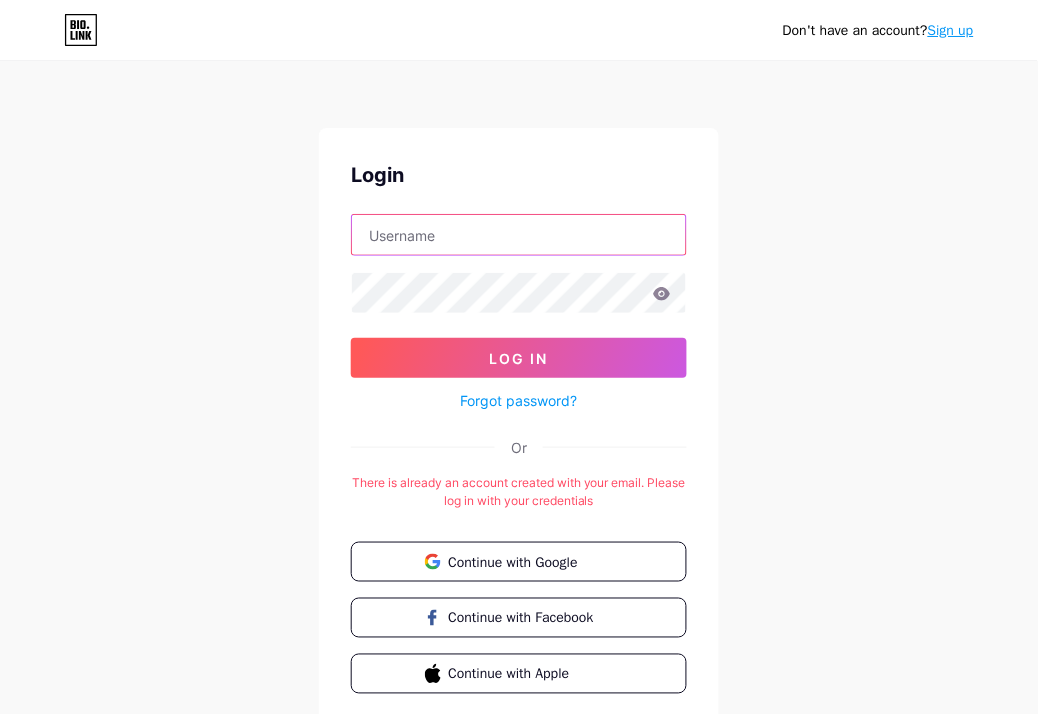 click at bounding box center [519, 235] 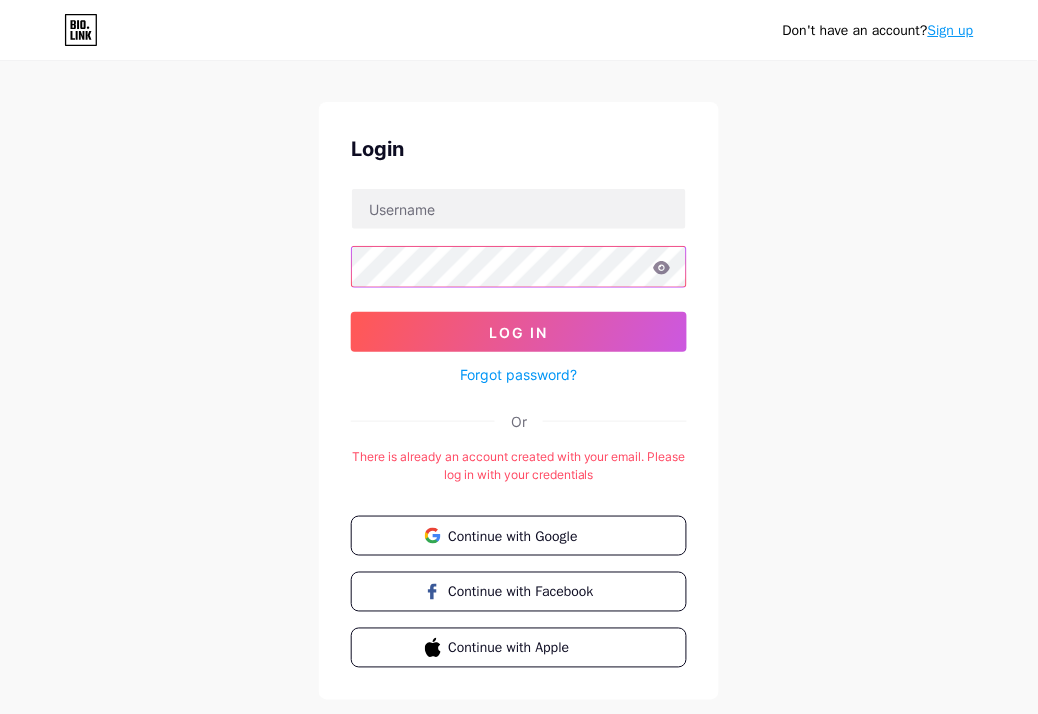 scroll, scrollTop: 0, scrollLeft: 0, axis: both 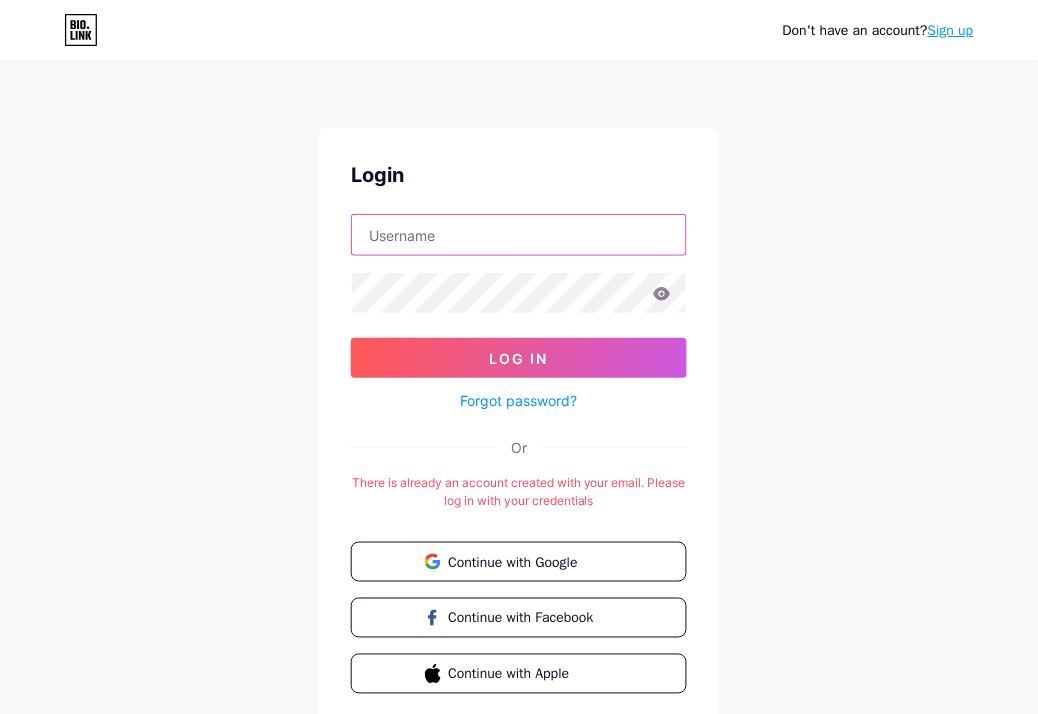 click at bounding box center (519, 235) 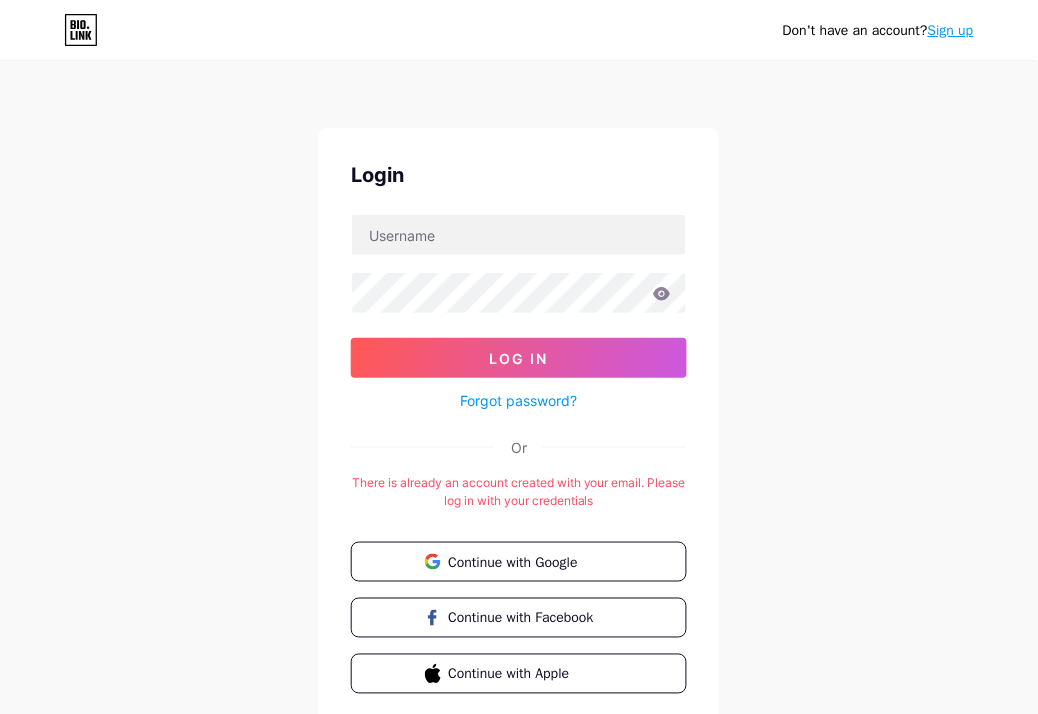 click on "Log In
Forgot password?" at bounding box center (519, 313) 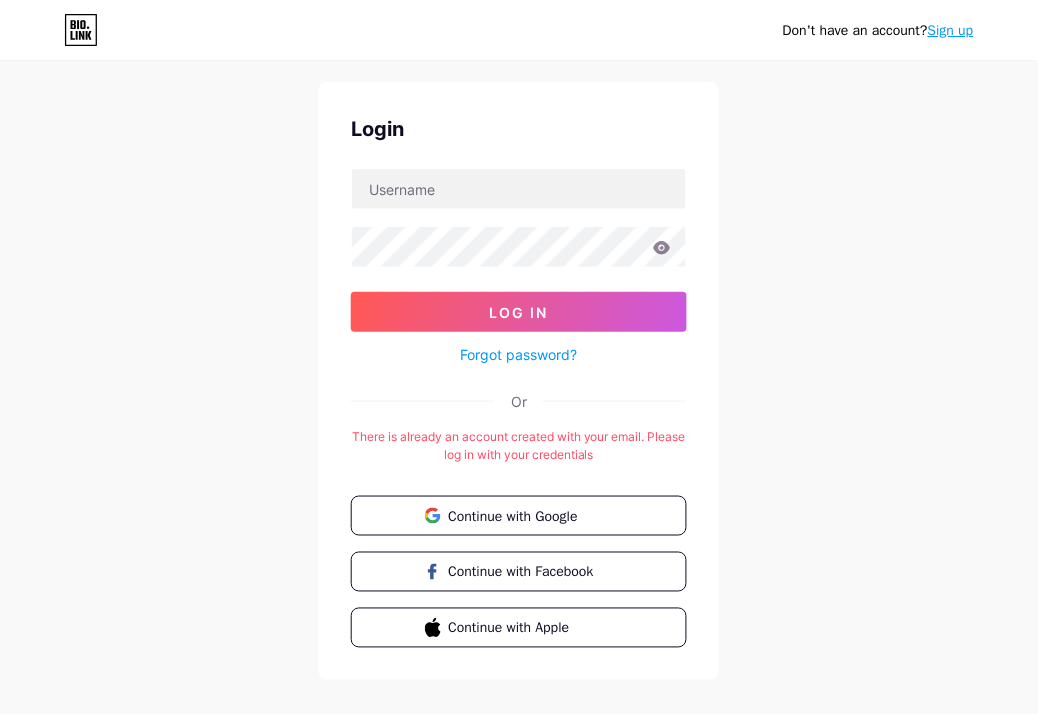 scroll, scrollTop: 73, scrollLeft: 0, axis: vertical 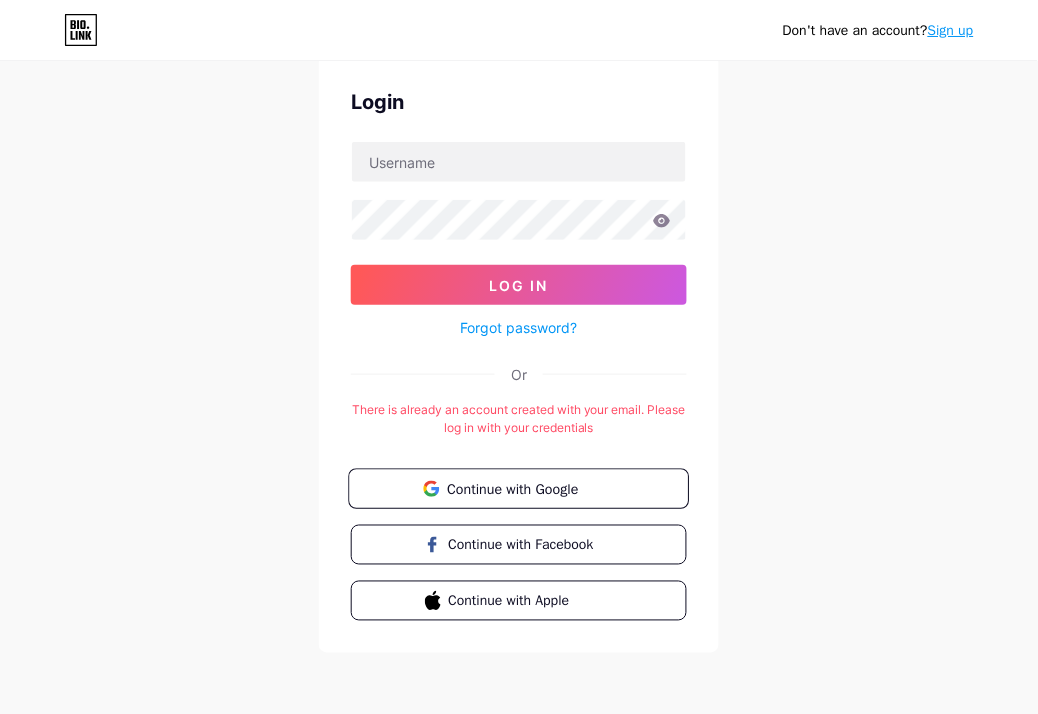 click on "Continue with Google" at bounding box center (530, 488) 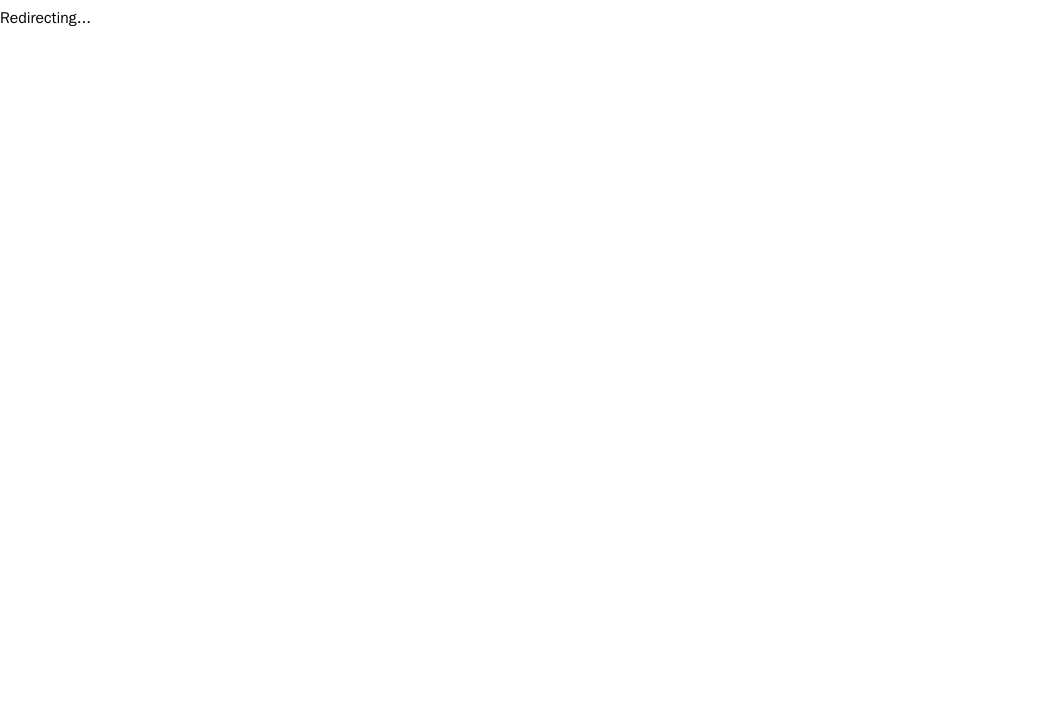 scroll, scrollTop: 0, scrollLeft: 0, axis: both 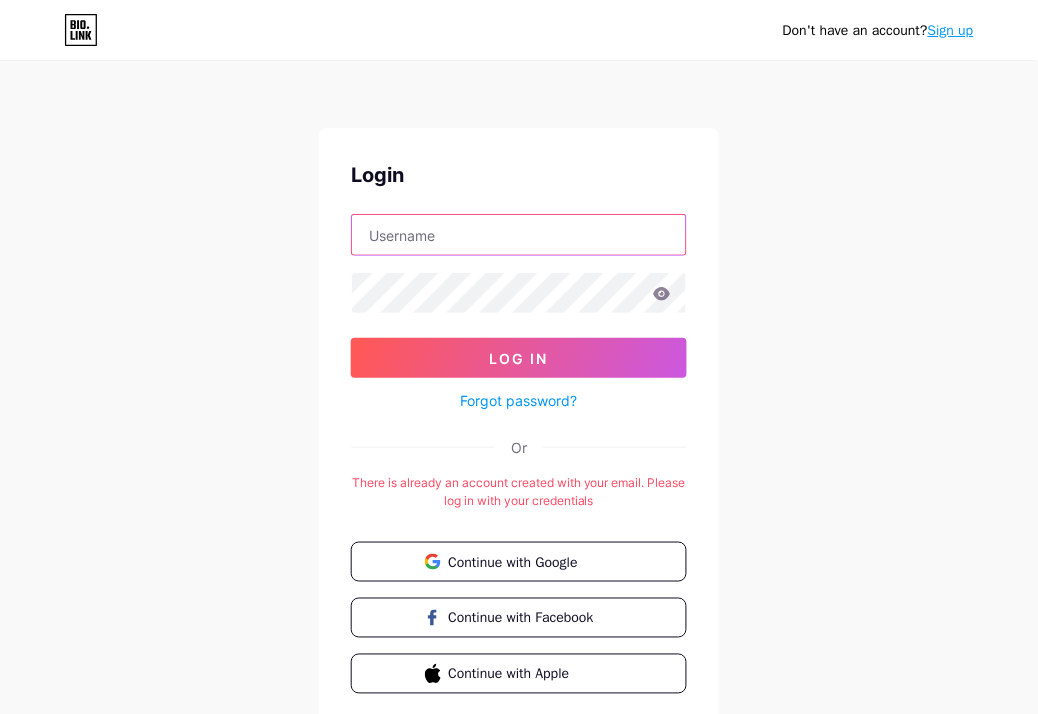 click at bounding box center (519, 235) 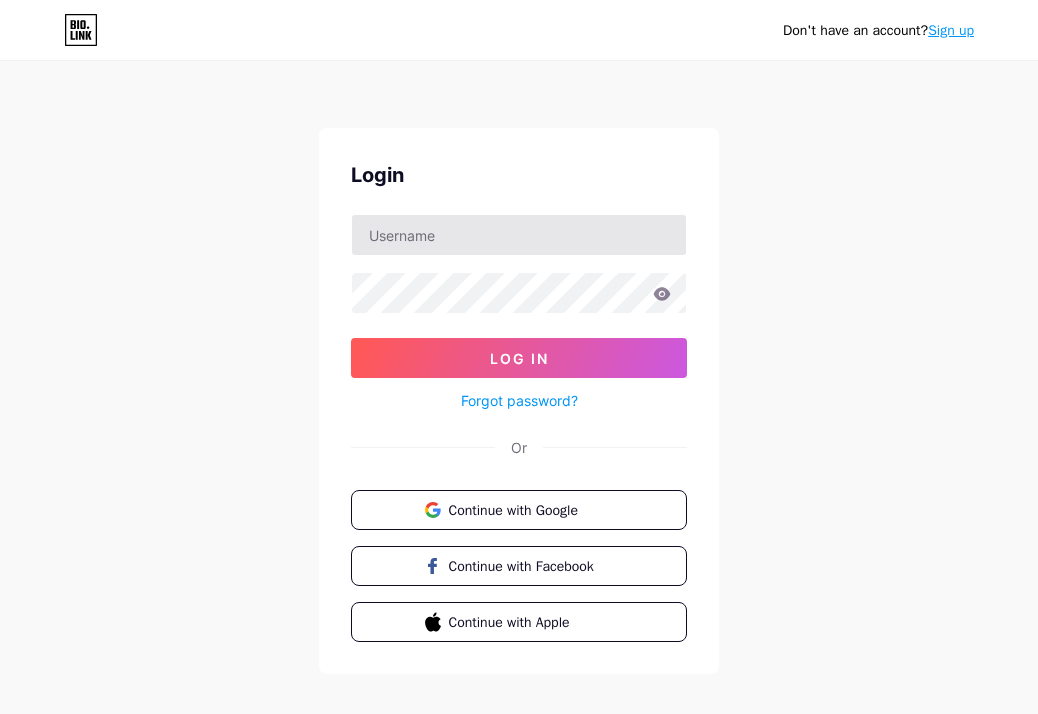 scroll, scrollTop: 0, scrollLeft: 0, axis: both 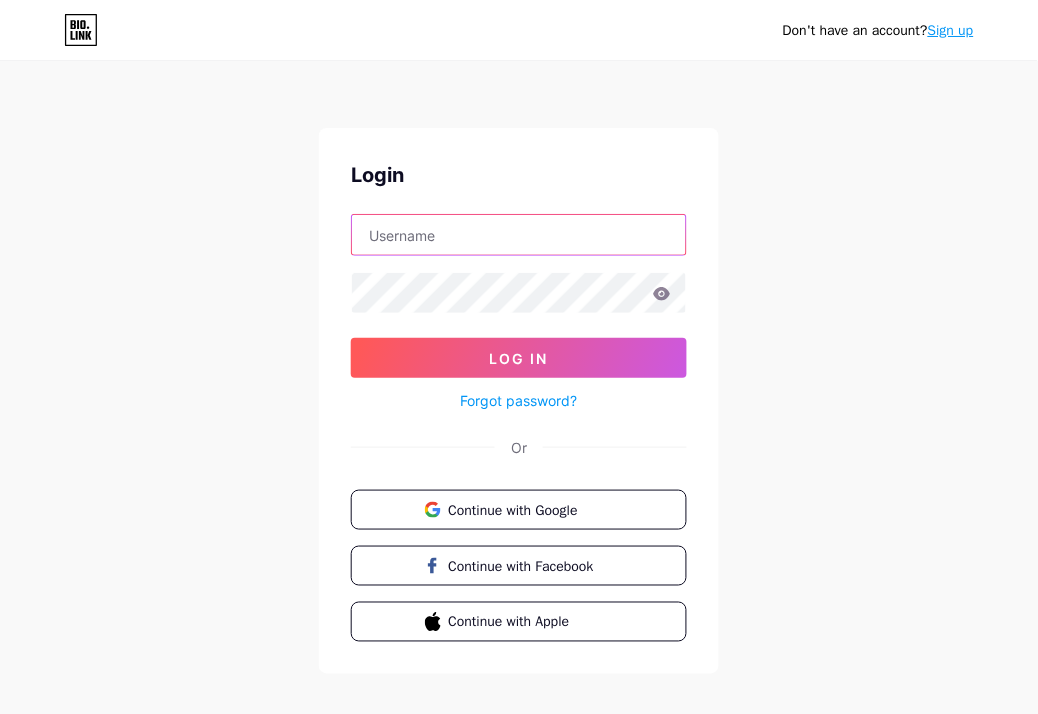 click at bounding box center [519, 235] 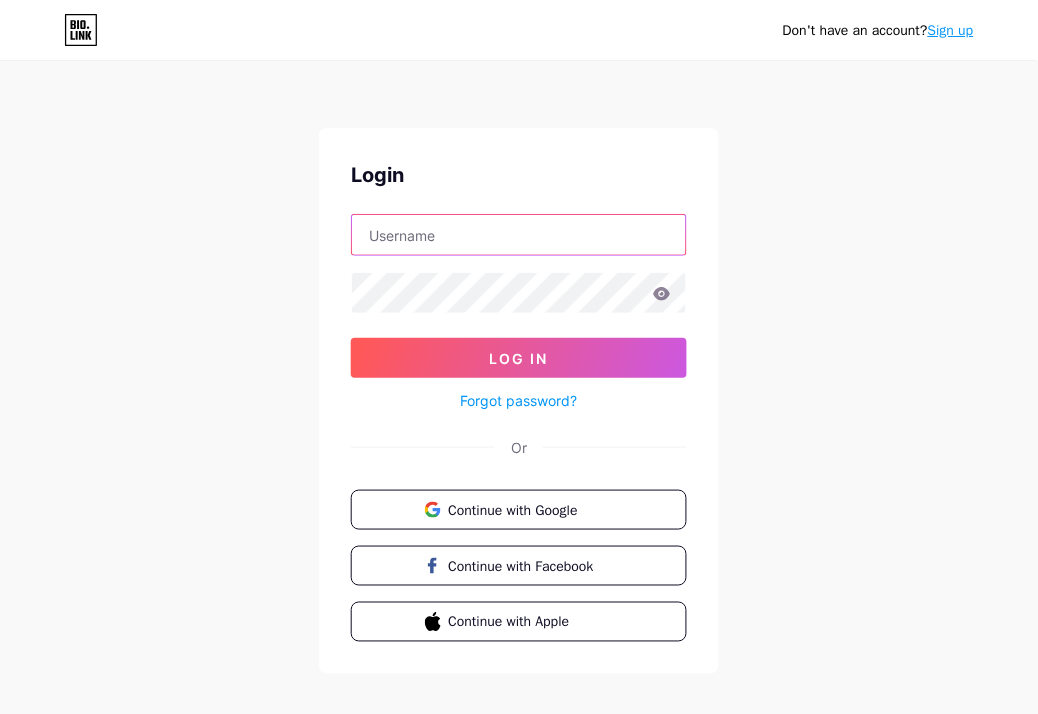 paste on "judolbet88hoki" 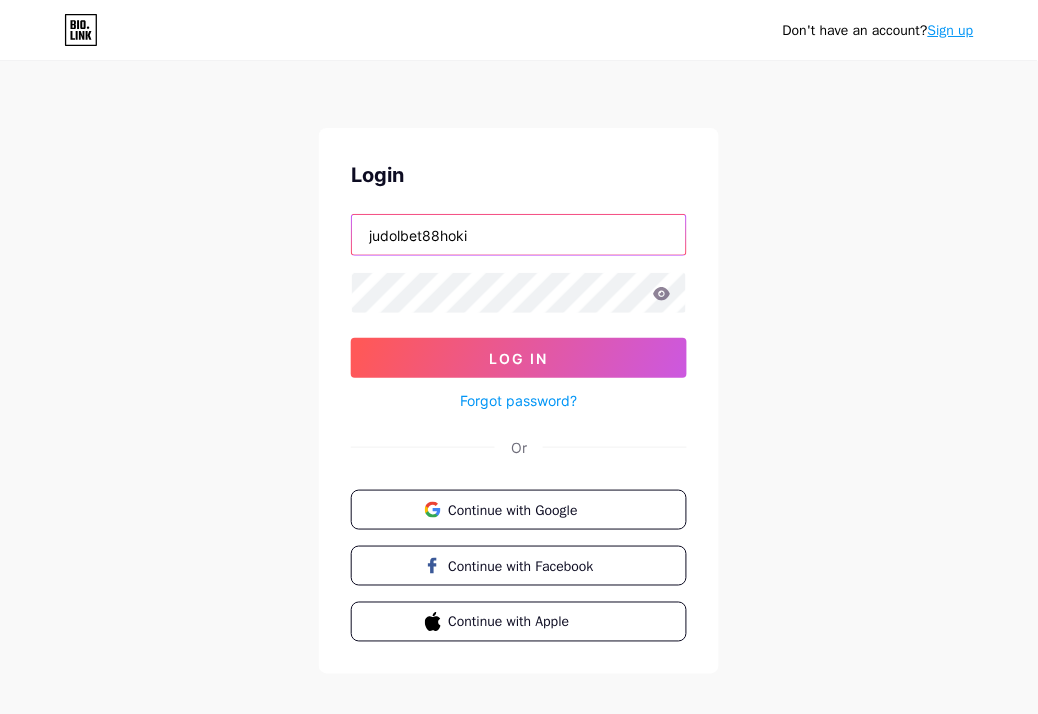 type on "judolbet88hoki" 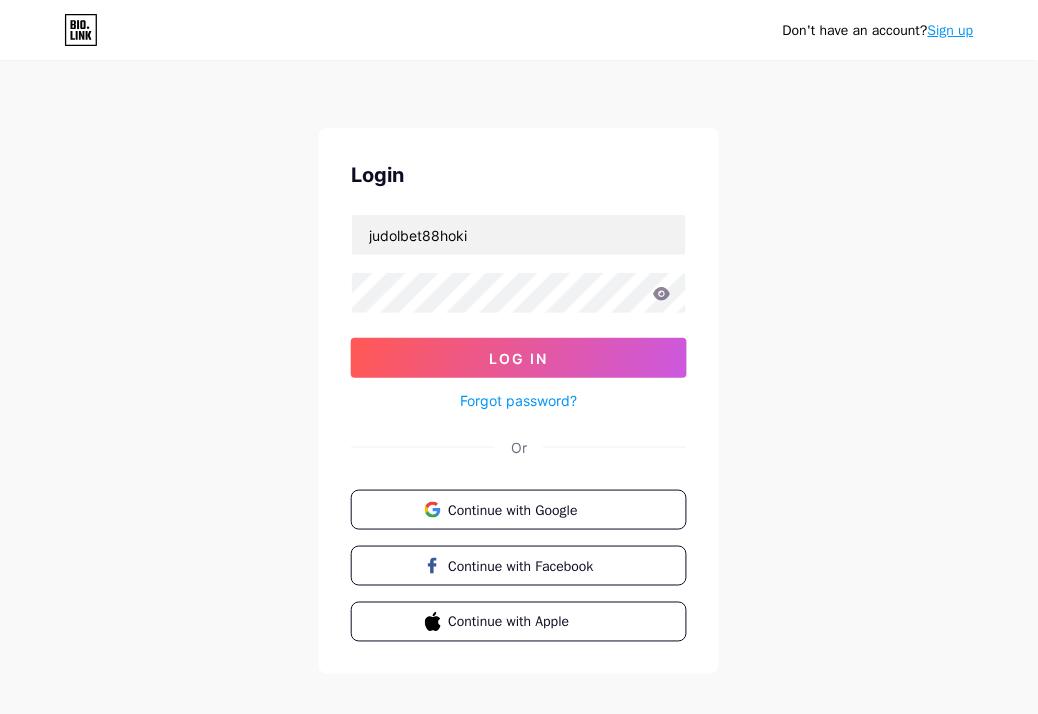click on "Forgot password?" at bounding box center [519, 395] 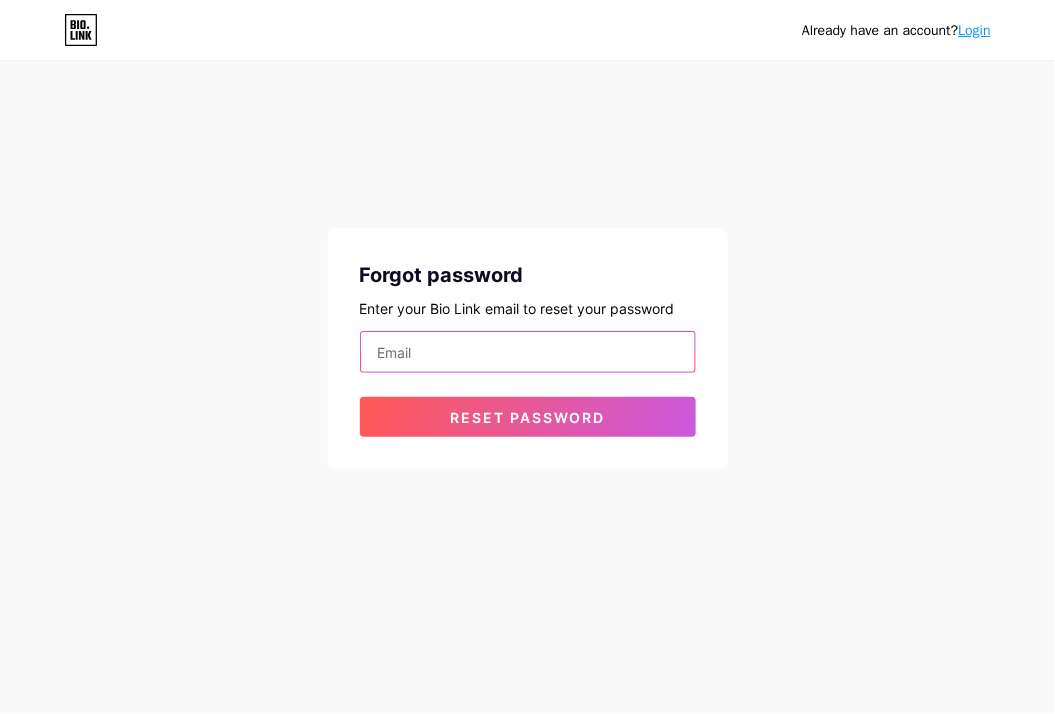 click at bounding box center [528, 352] 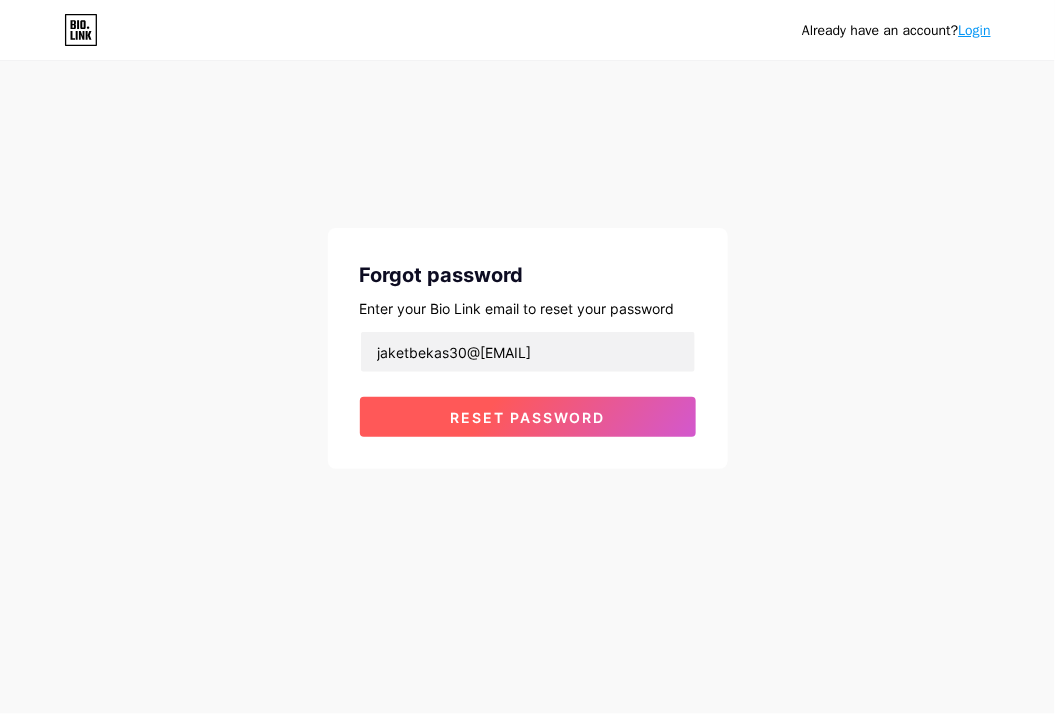 click on "Reset password" at bounding box center (528, 417) 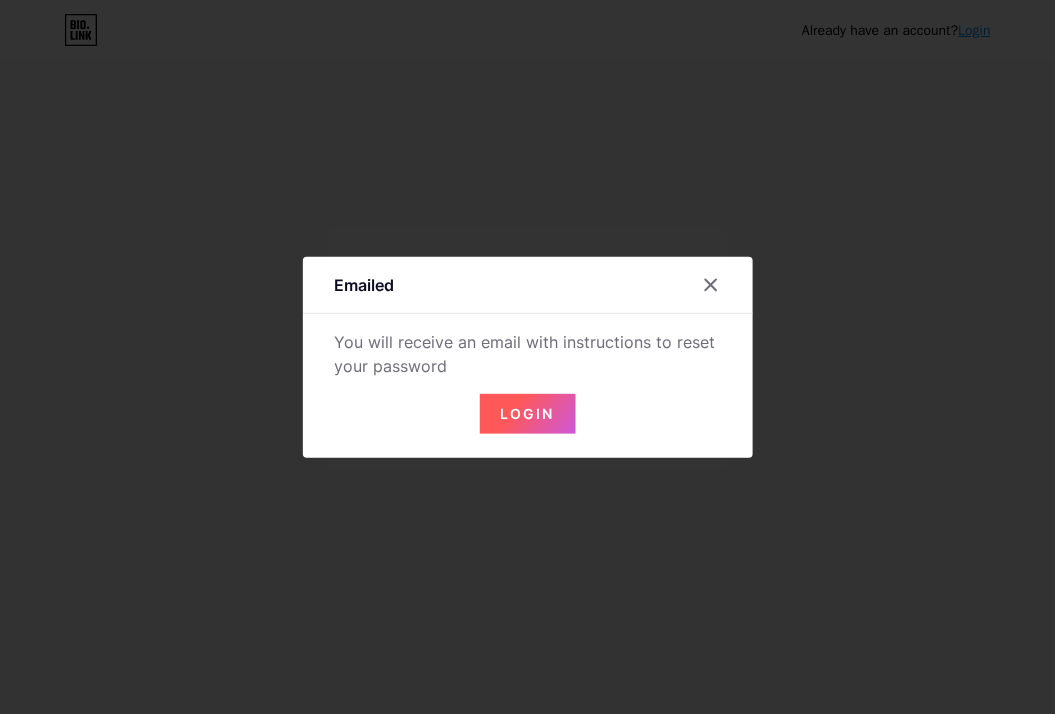 click on "Login" at bounding box center (528, 413) 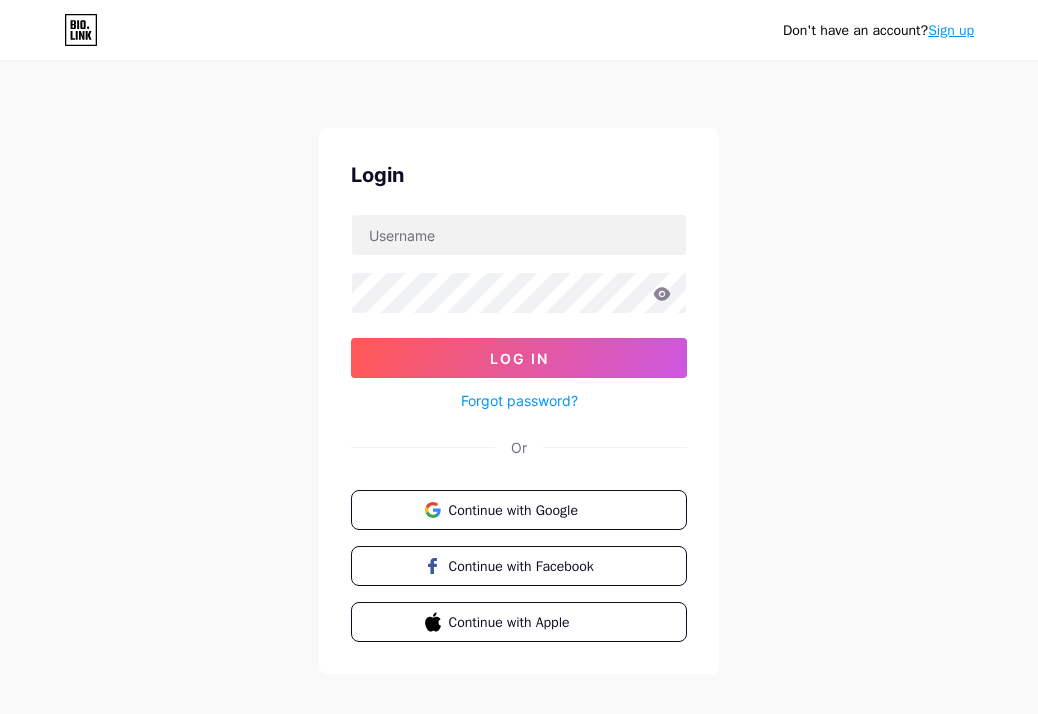 scroll, scrollTop: 0, scrollLeft: 0, axis: both 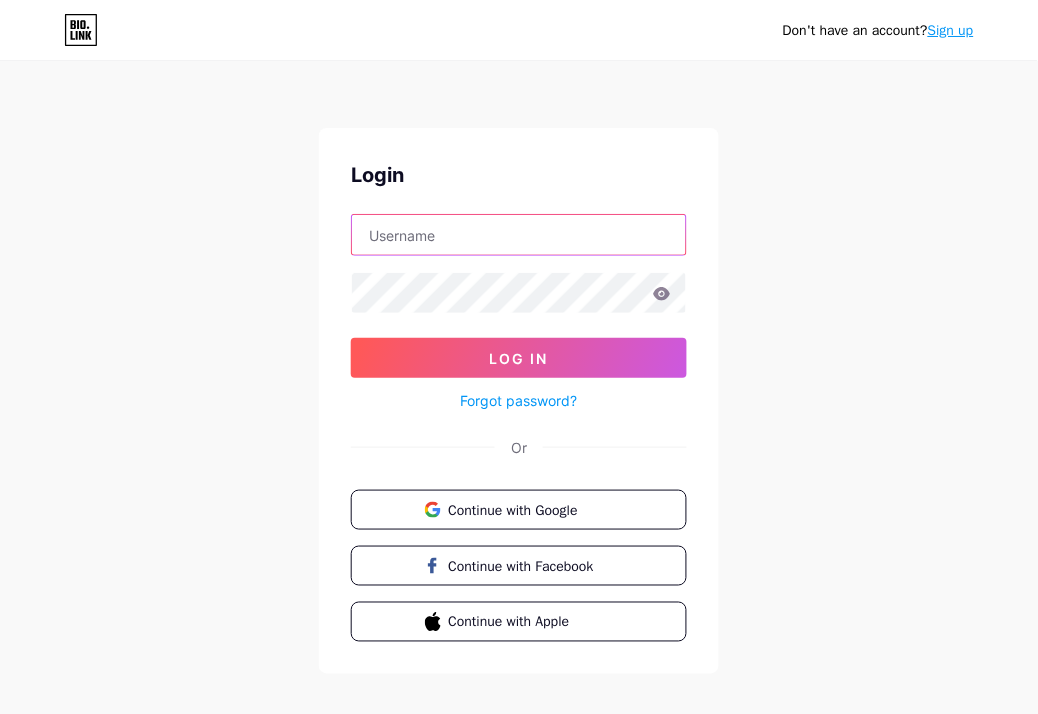 click at bounding box center [519, 235] 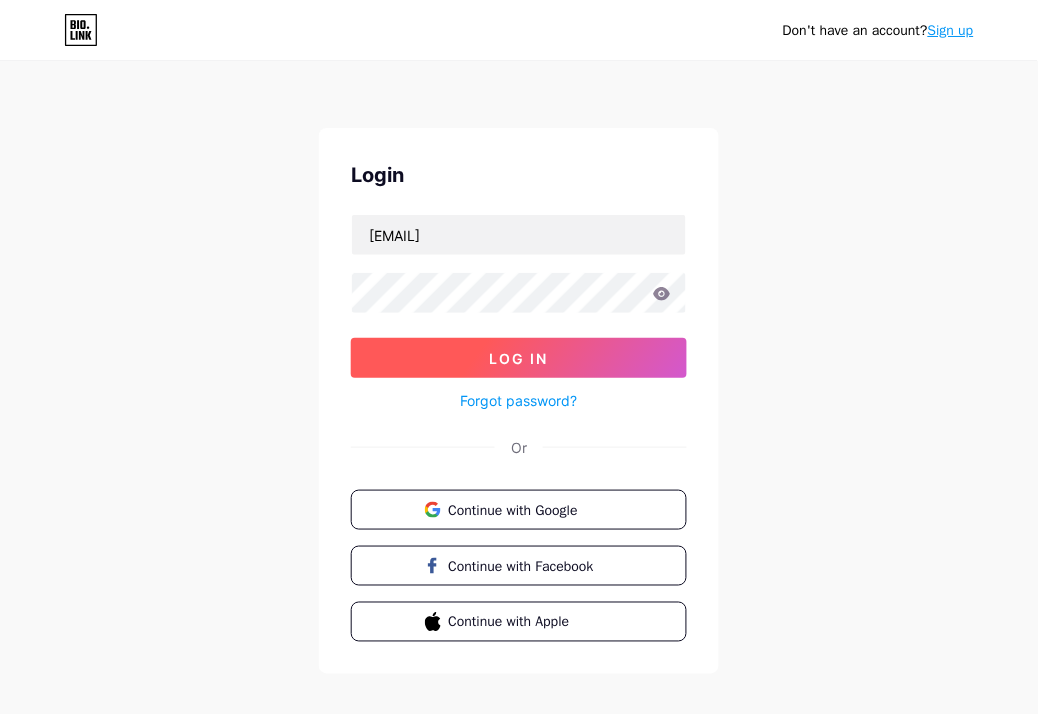 click on "Log In" at bounding box center (519, 358) 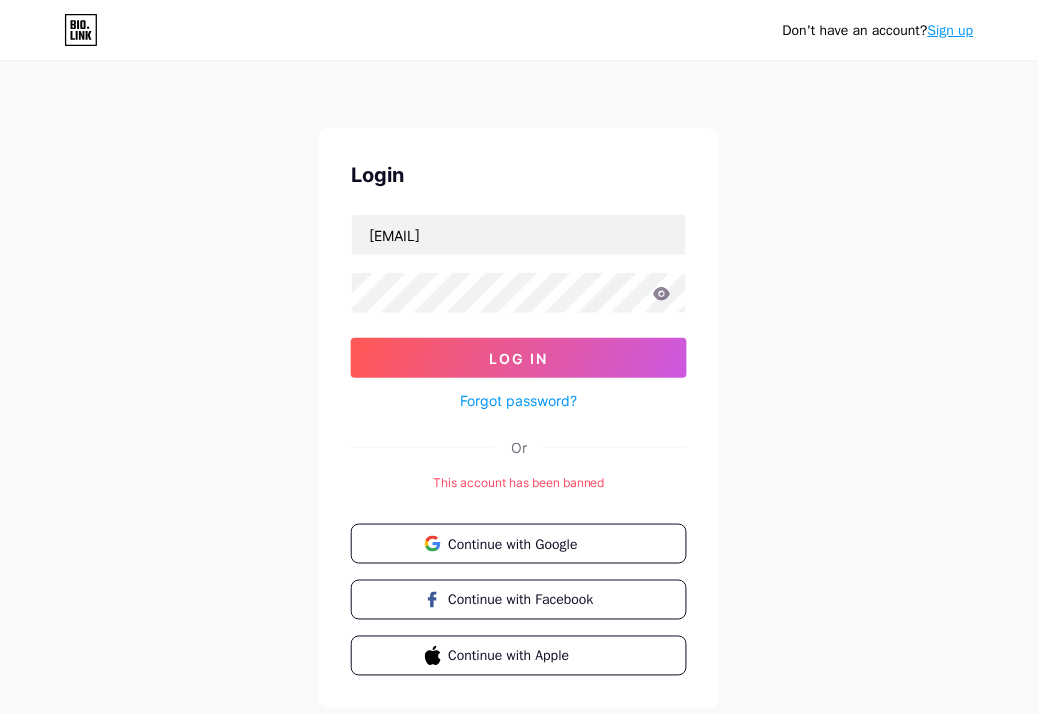 drag, startPoint x: 948, startPoint y: 332, endPoint x: 972, endPoint y: 332, distance: 24 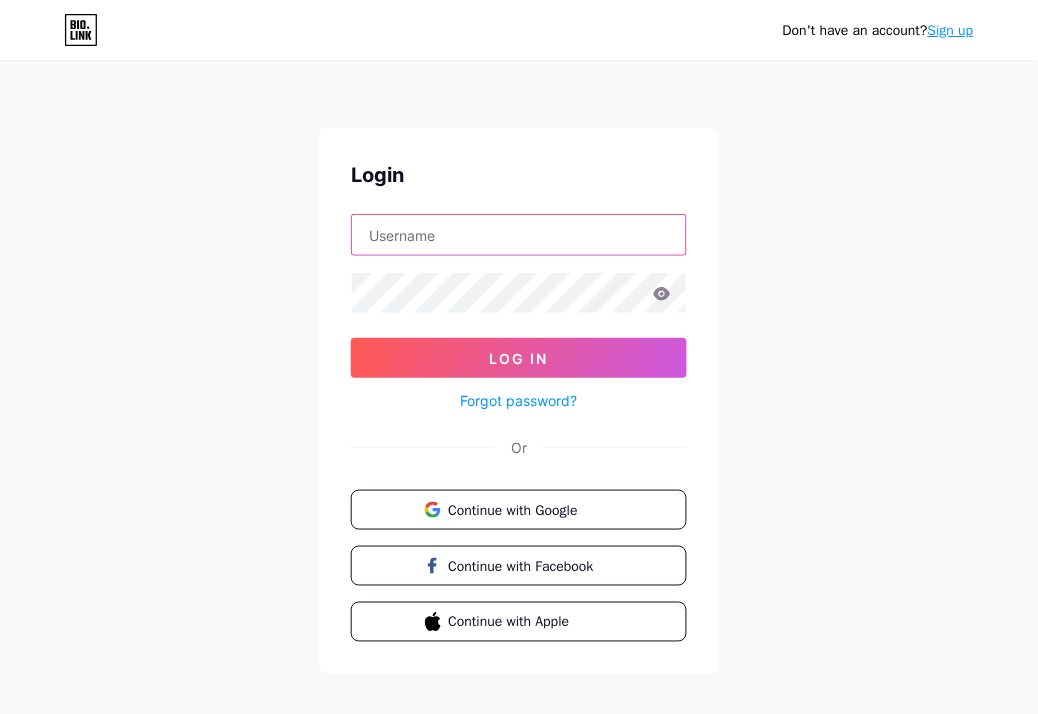 type on "[EMAIL]" 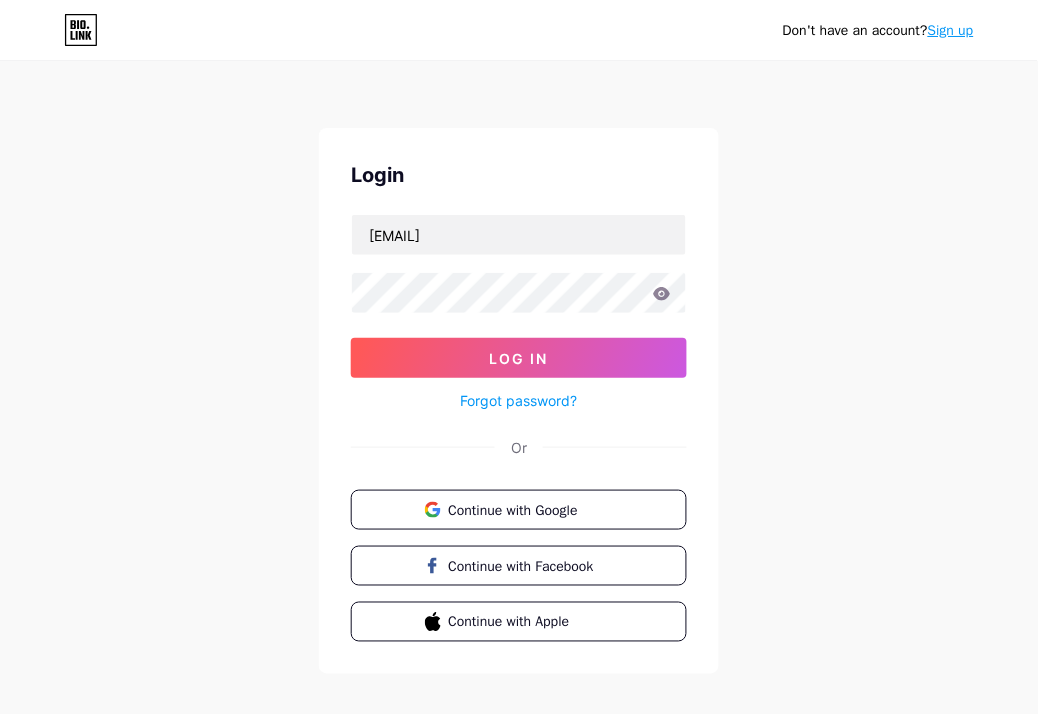drag, startPoint x: 1044, startPoint y: 371, endPoint x: 978, endPoint y: 368, distance: 66.068146 